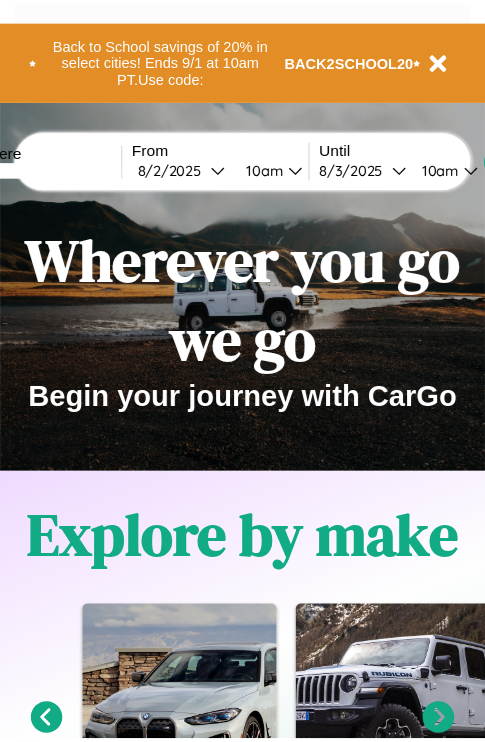 scroll, scrollTop: 0, scrollLeft: 0, axis: both 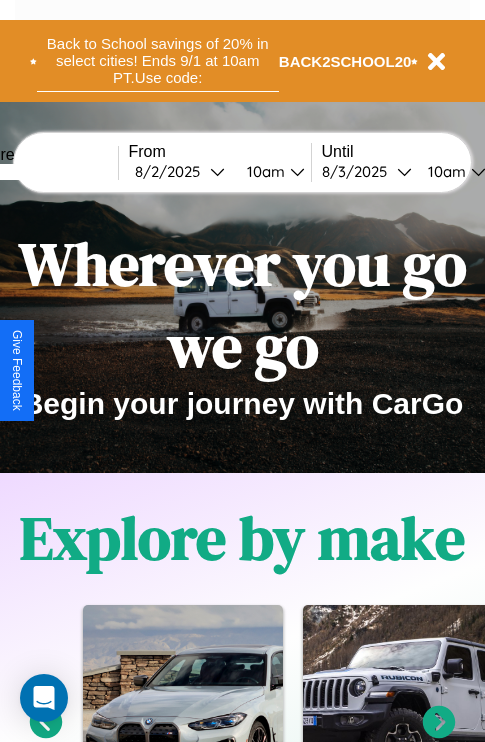 click on "Back to School savings of 20% in select cities! Ends 9/1 at 10am PT.  Use code:" at bounding box center [158, 61] 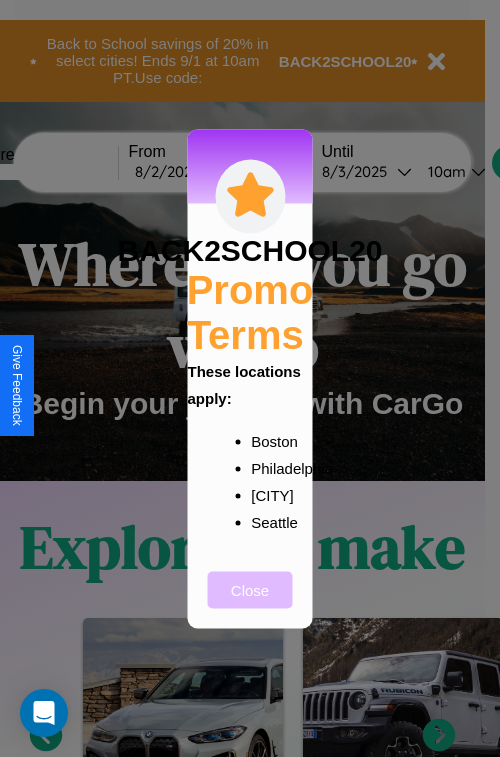 click on "Close" at bounding box center [250, 589] 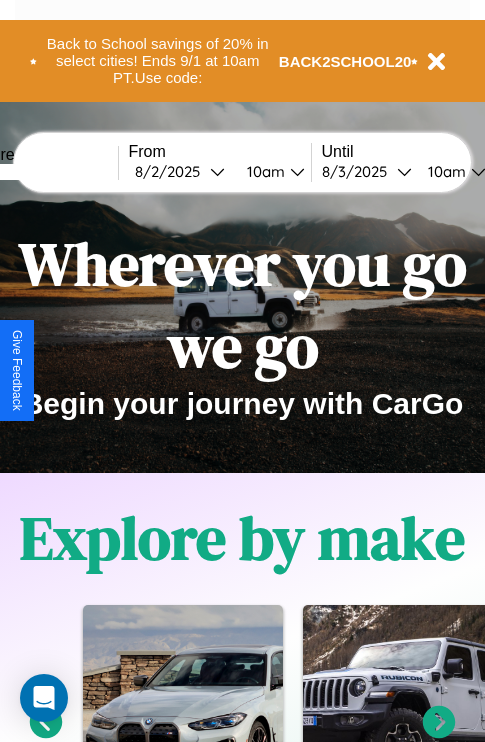 scroll, scrollTop: 308, scrollLeft: 0, axis: vertical 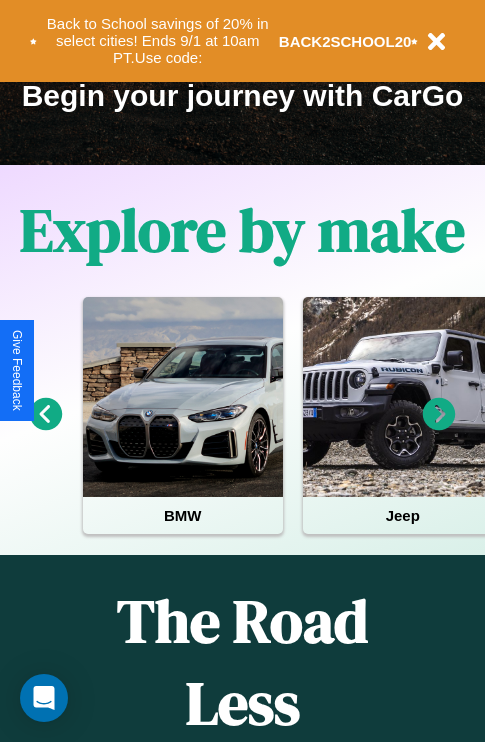click 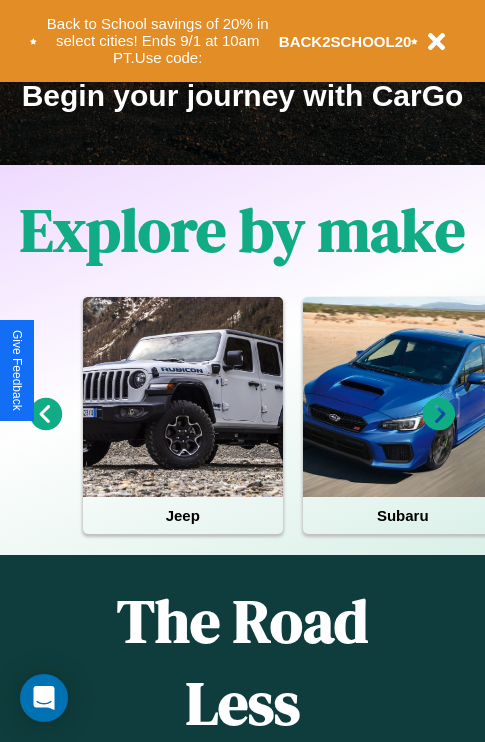 click 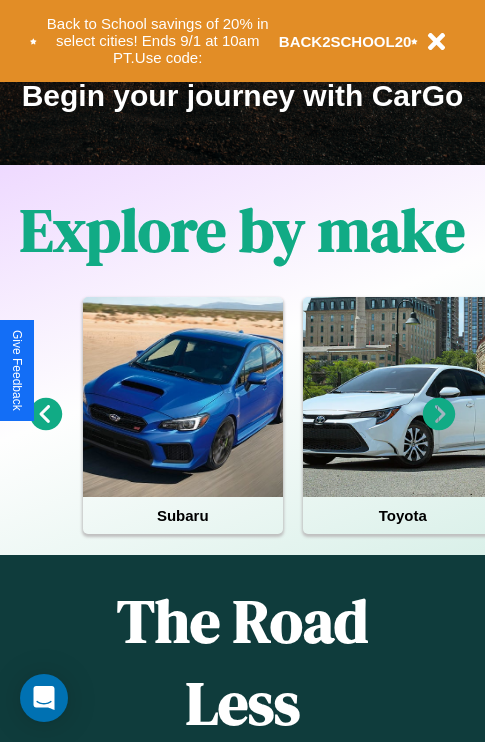 click 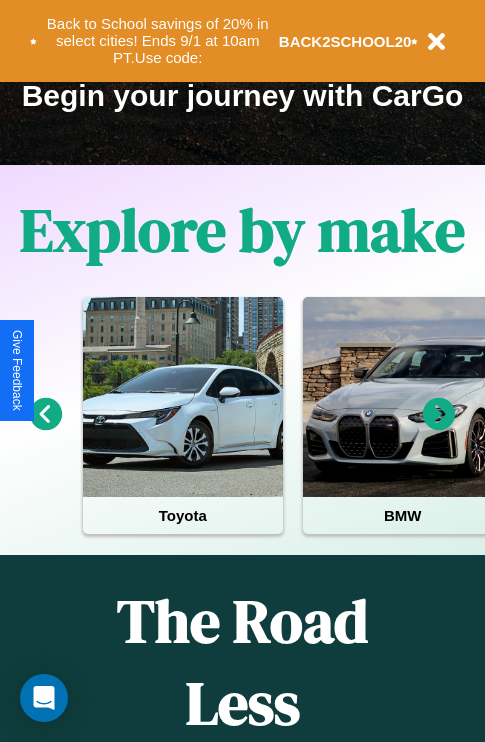 click 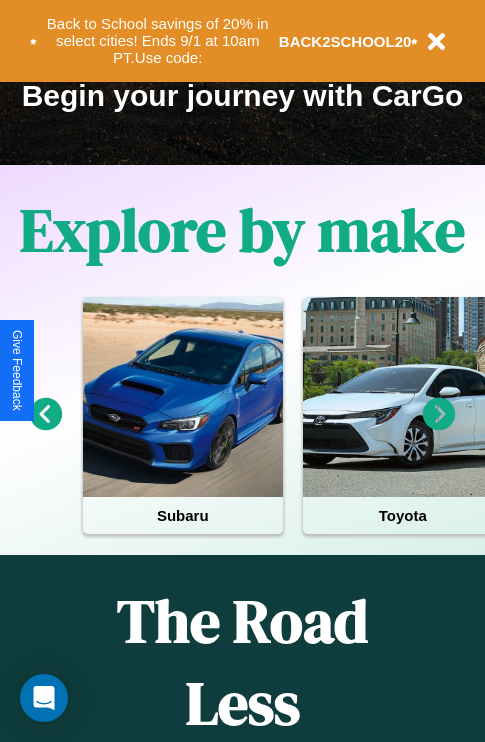 click 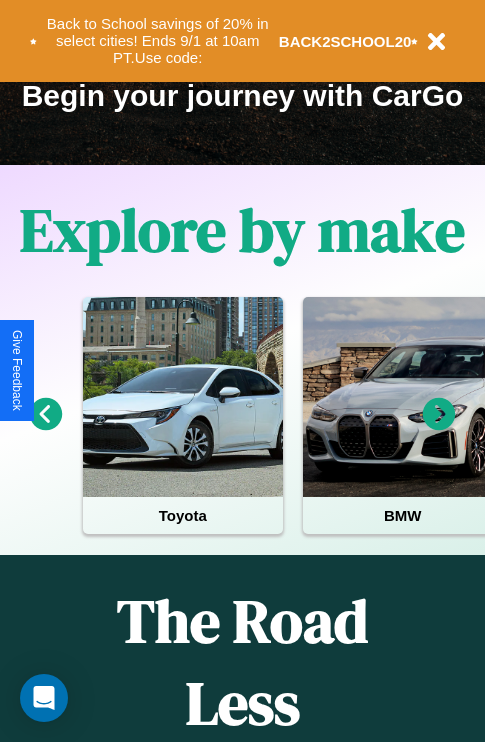 click 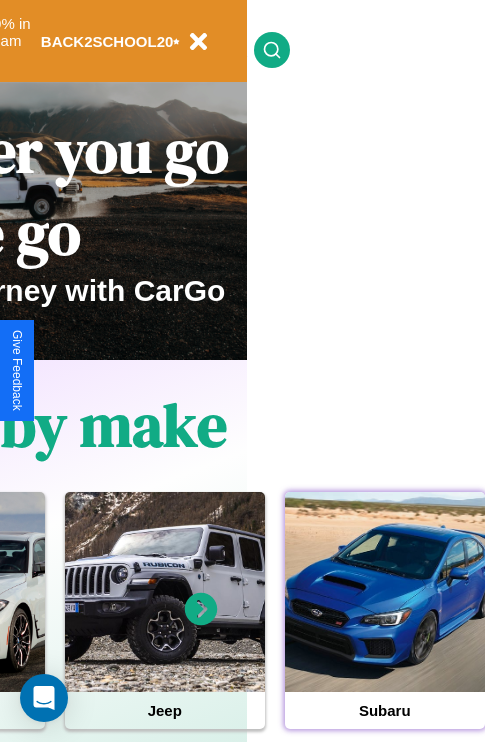 click at bounding box center (385, 592) 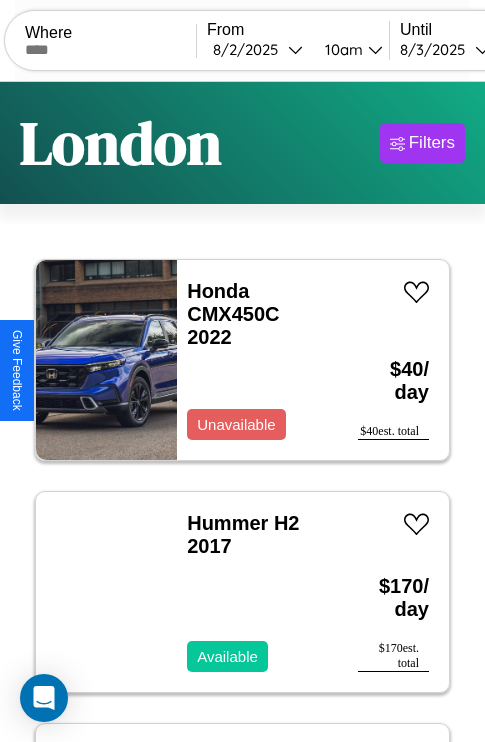 scroll, scrollTop: 66, scrollLeft: 0, axis: vertical 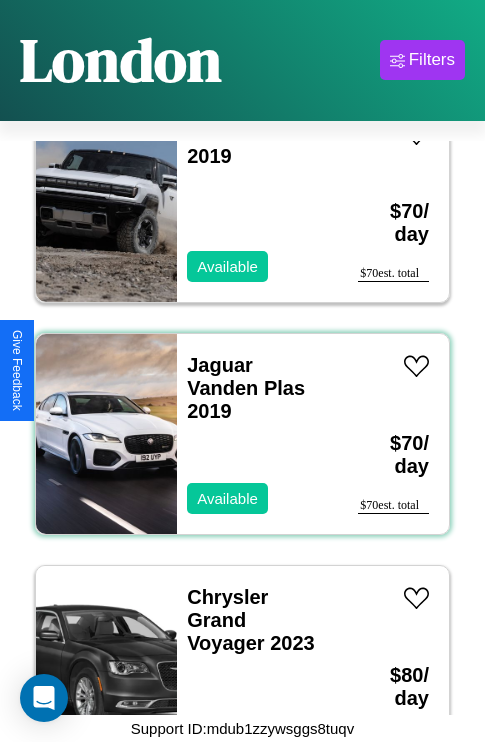 click on "Jaguar   Vanden Plas   2019 Available" at bounding box center [257, 434] 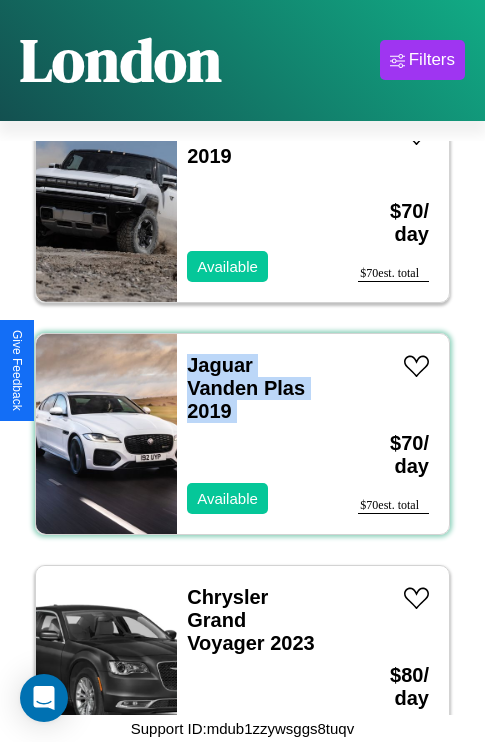click on "Jaguar   Vanden Plas   2019 Available" at bounding box center [257, 434] 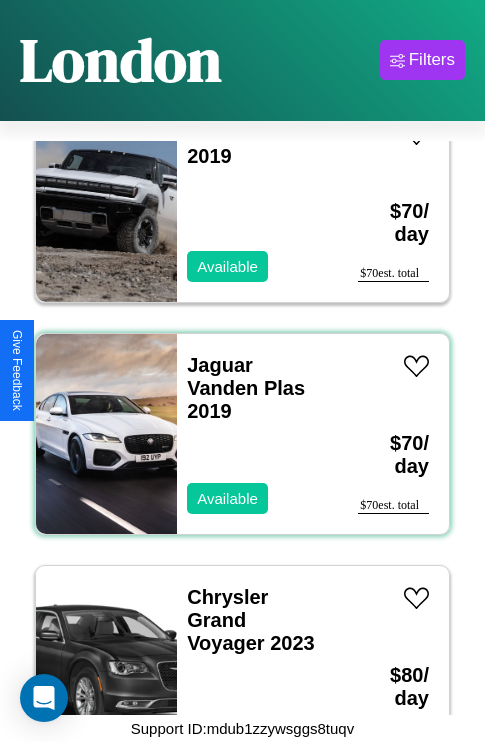 click on "Jaguar   Vanden Plas   2019 Available" at bounding box center (257, 434) 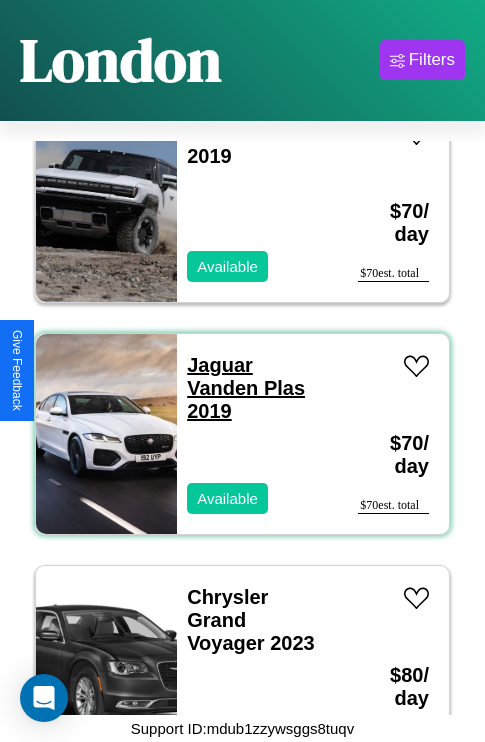 click on "Jaguar   Vanden Plas   2019" at bounding box center (246, 388) 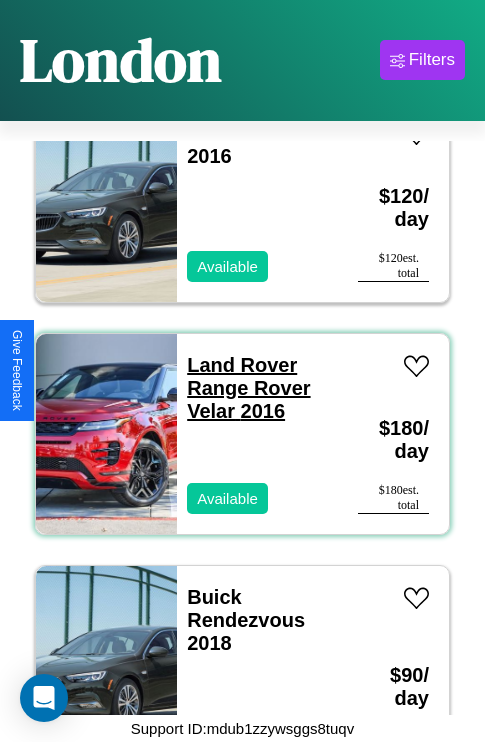 click on "Land Rover   Range Rover Velar   2016" at bounding box center [248, 388] 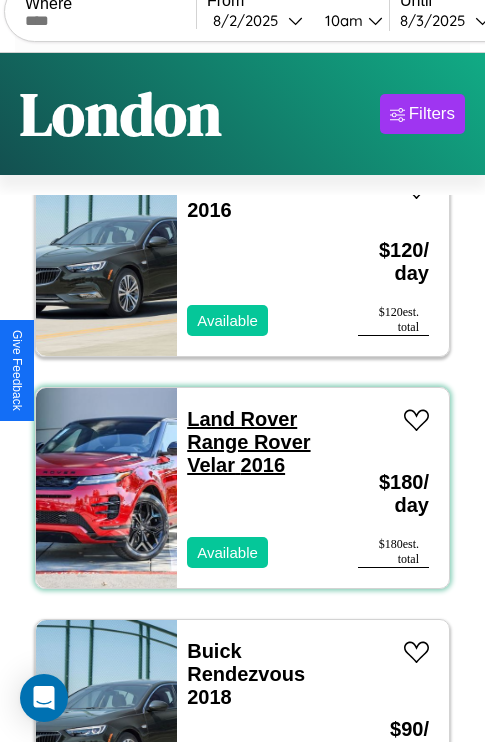 scroll, scrollTop: 0, scrollLeft: 0, axis: both 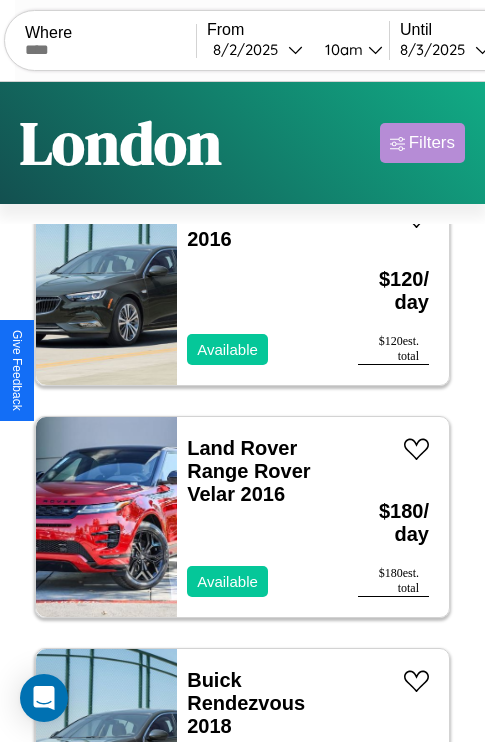 click on "Filters" at bounding box center [432, 143] 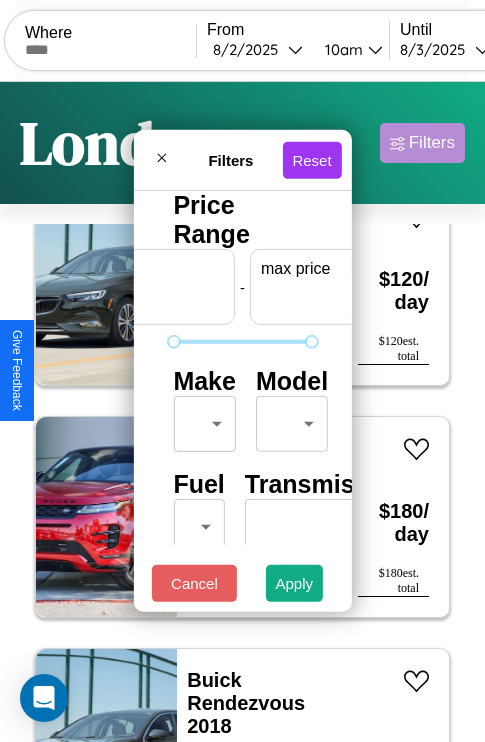 scroll, scrollTop: 0, scrollLeft: 124, axis: horizontal 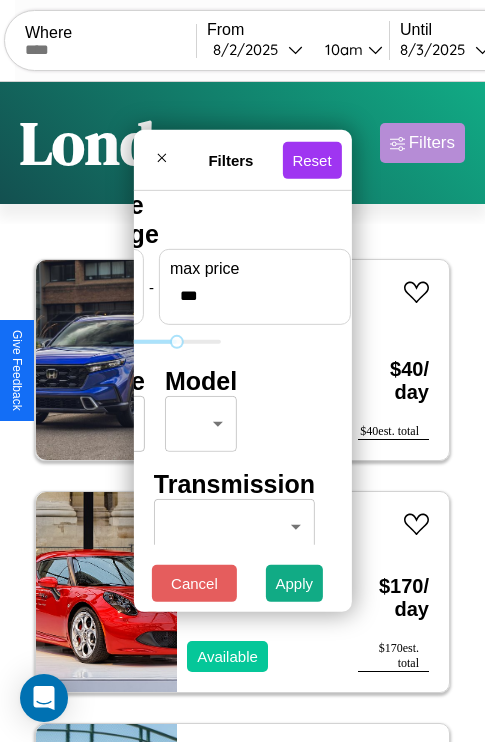 type on "***" 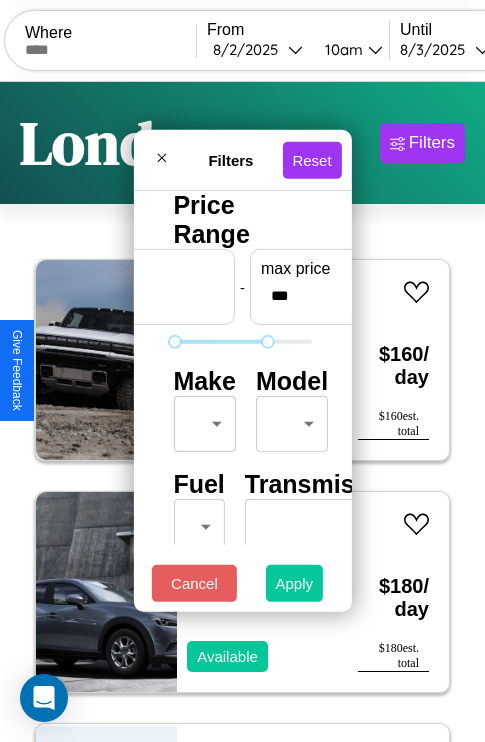type on "*" 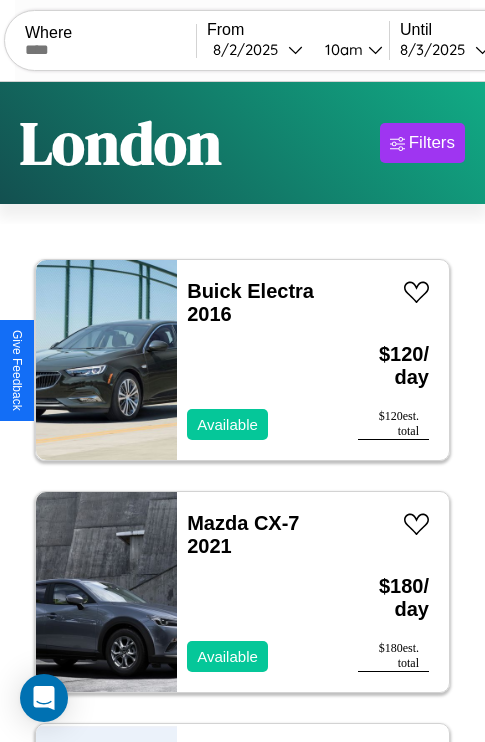 scroll, scrollTop: 66, scrollLeft: 0, axis: vertical 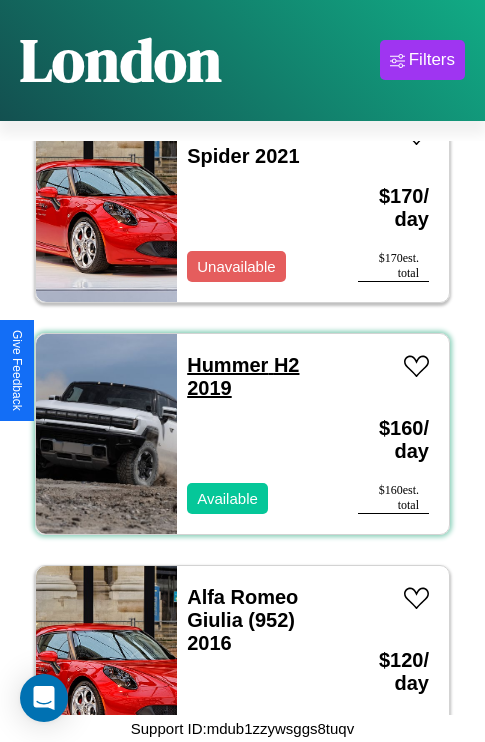 click on "Hummer   H2   2019" at bounding box center [243, 376] 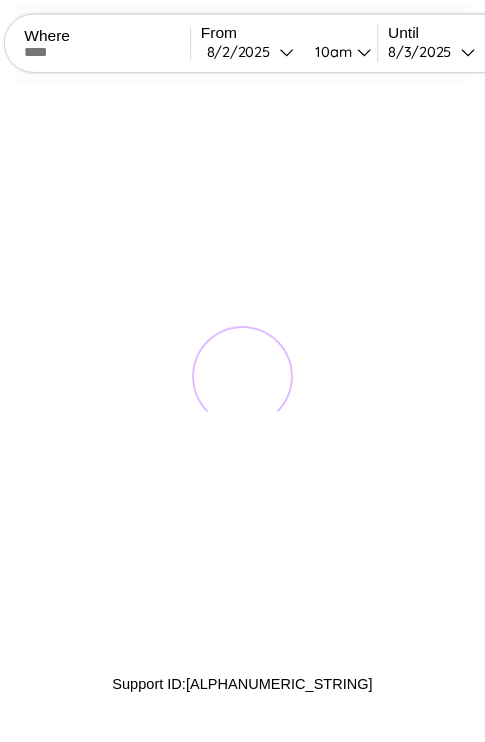 scroll, scrollTop: 0, scrollLeft: 0, axis: both 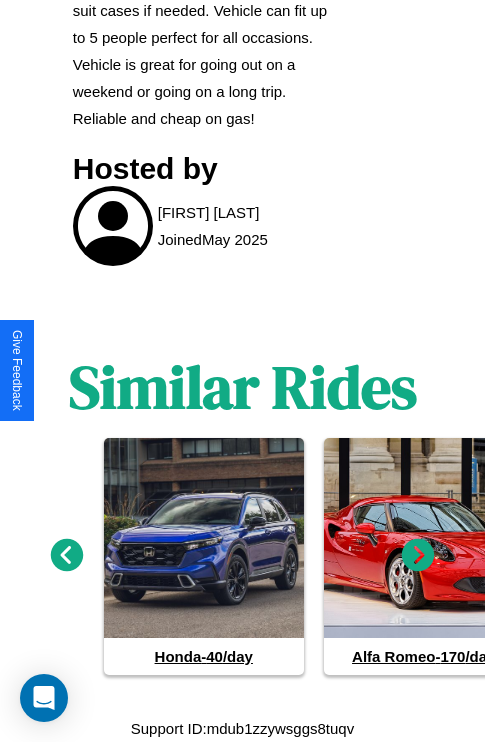 click 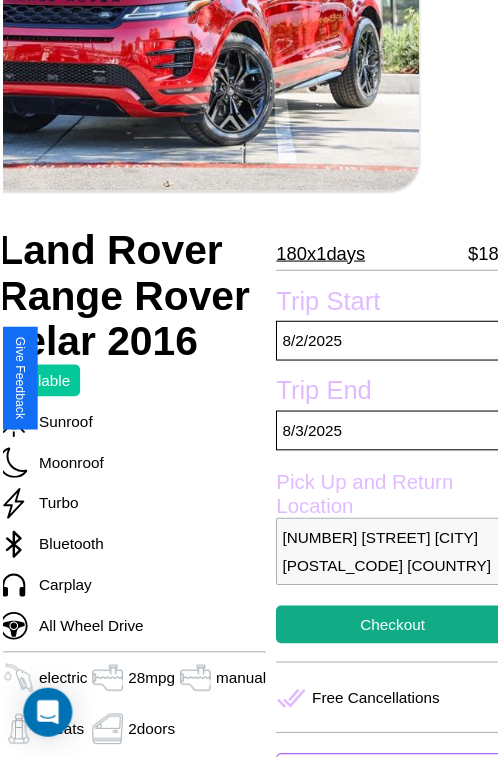 scroll, scrollTop: 180, scrollLeft: 80, axis: both 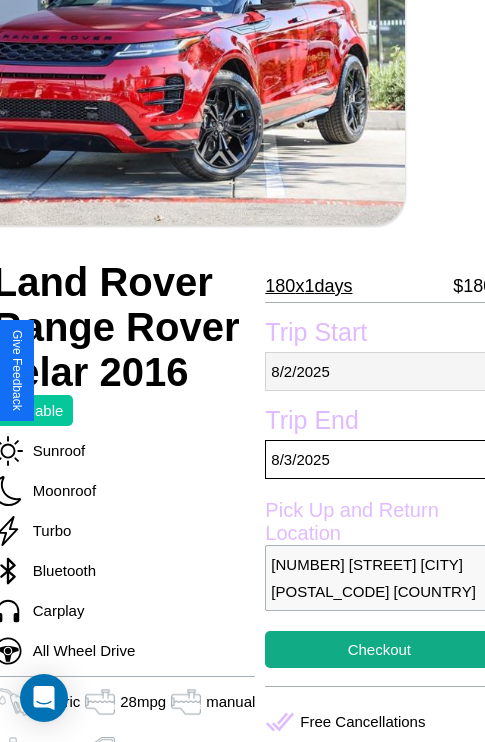 click on "8 / 2 / 2025" at bounding box center (379, 371) 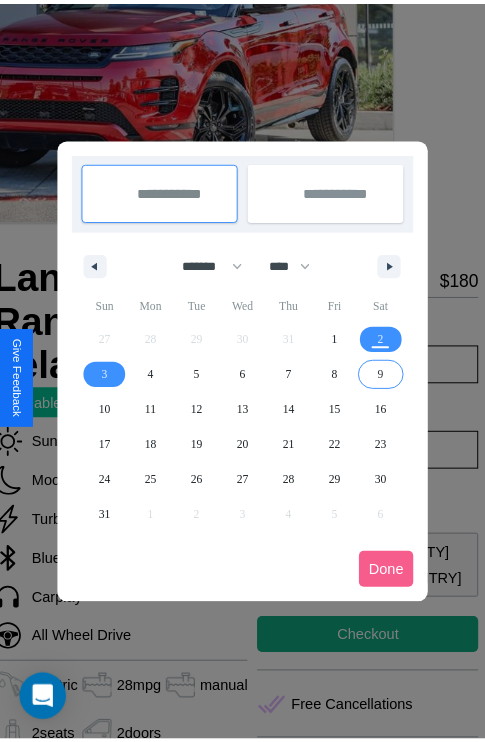 scroll, scrollTop: 0, scrollLeft: 80, axis: horizontal 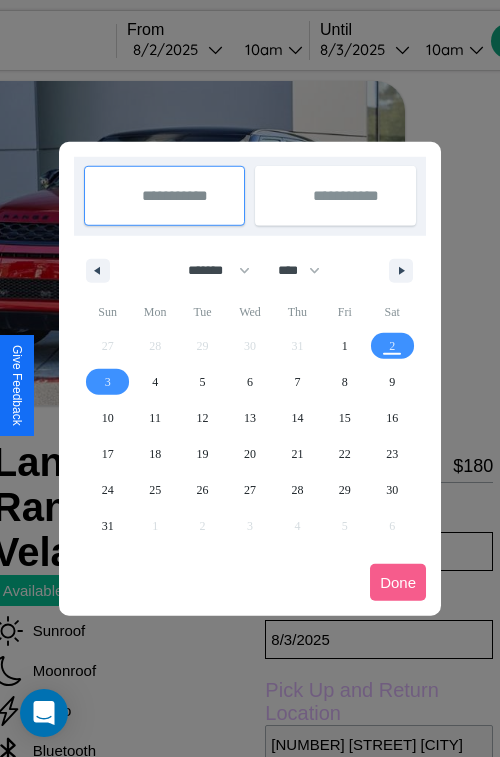 click at bounding box center (250, 378) 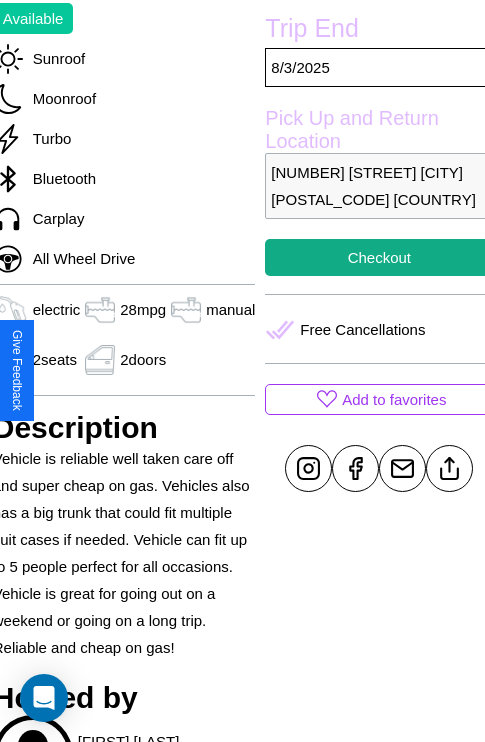 scroll, scrollTop: 669, scrollLeft: 80, axis: both 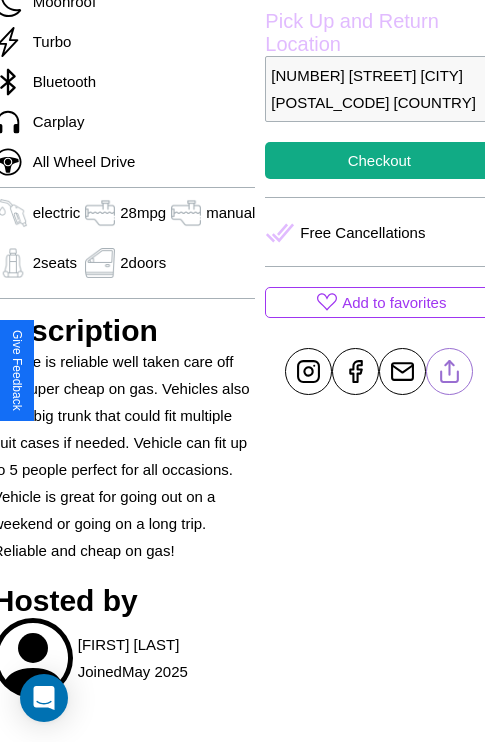 click 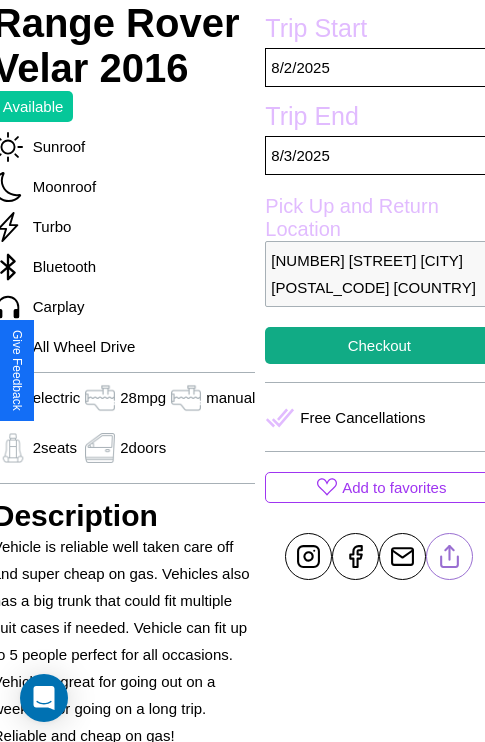 scroll, scrollTop: 458, scrollLeft: 80, axis: both 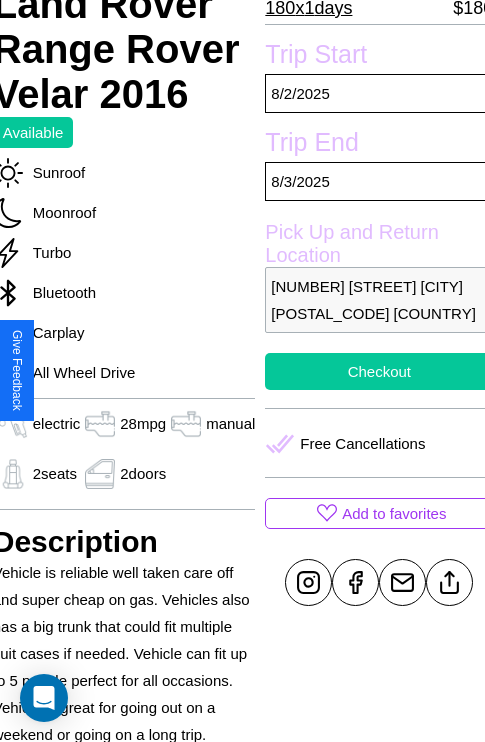 click on "Checkout" at bounding box center [379, 371] 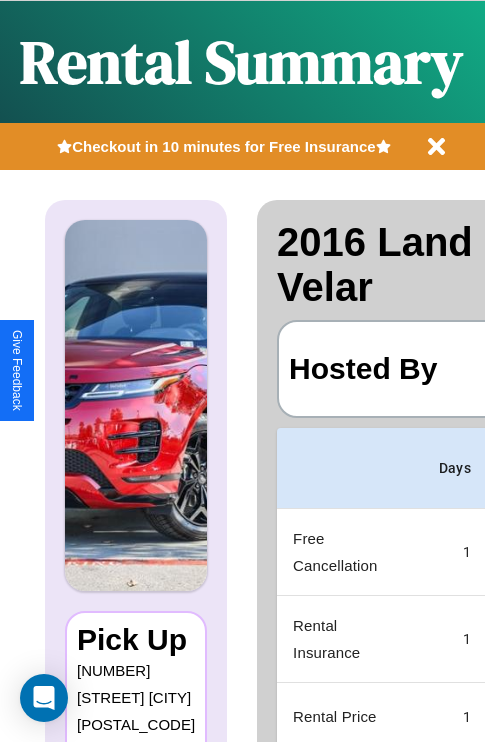 scroll, scrollTop: 0, scrollLeft: 378, axis: horizontal 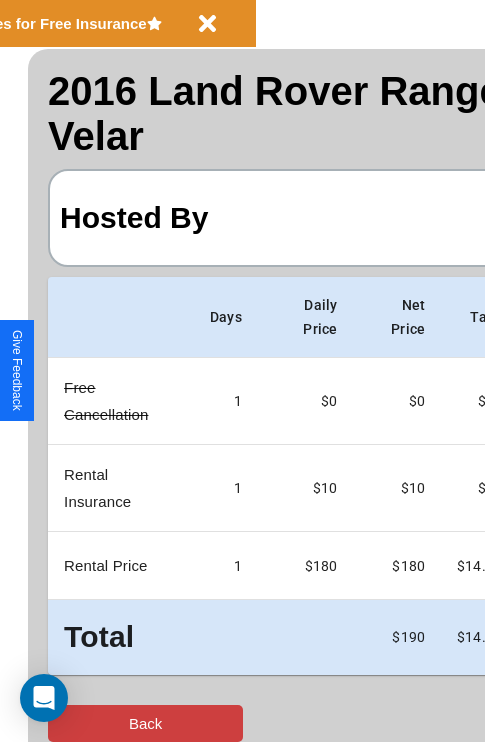 click on "Back" at bounding box center (145, 723) 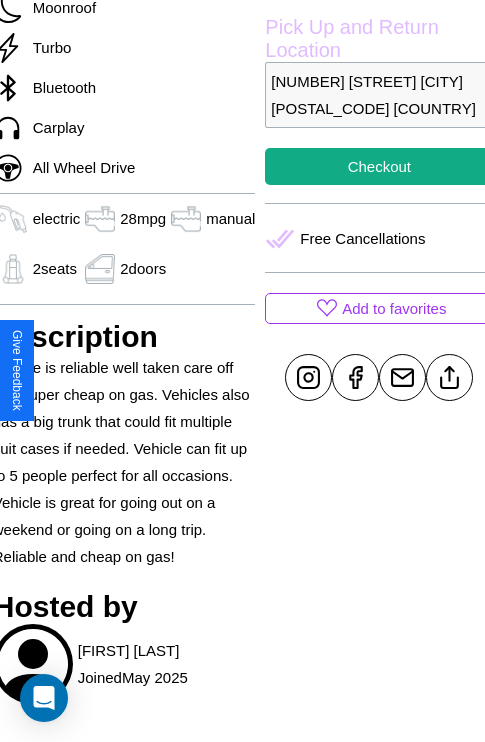 scroll, scrollTop: 669, scrollLeft: 80, axis: both 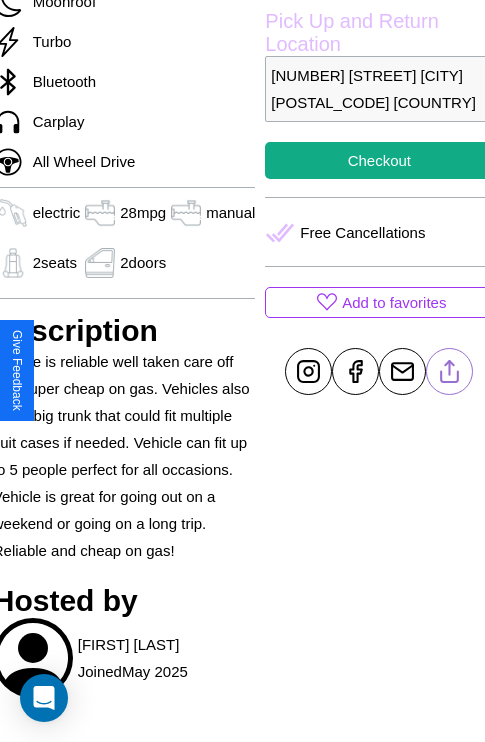 click 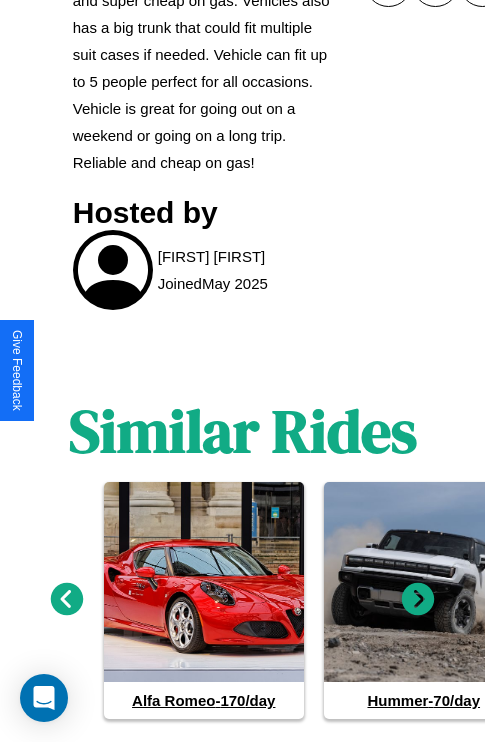 scroll, scrollTop: 1101, scrollLeft: 0, axis: vertical 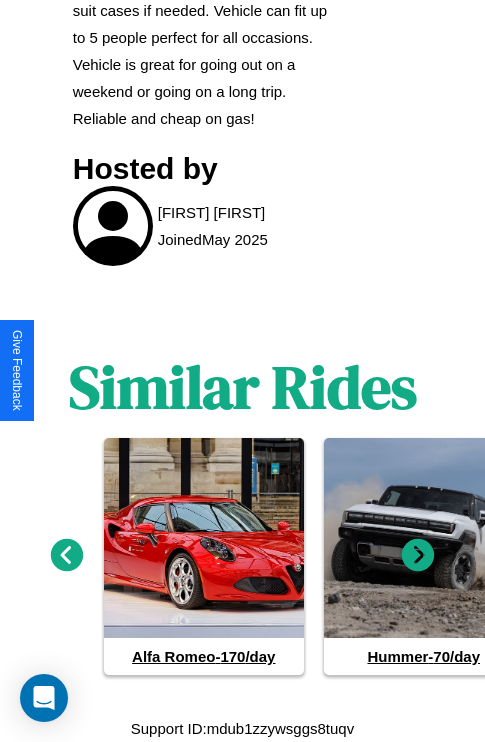 click 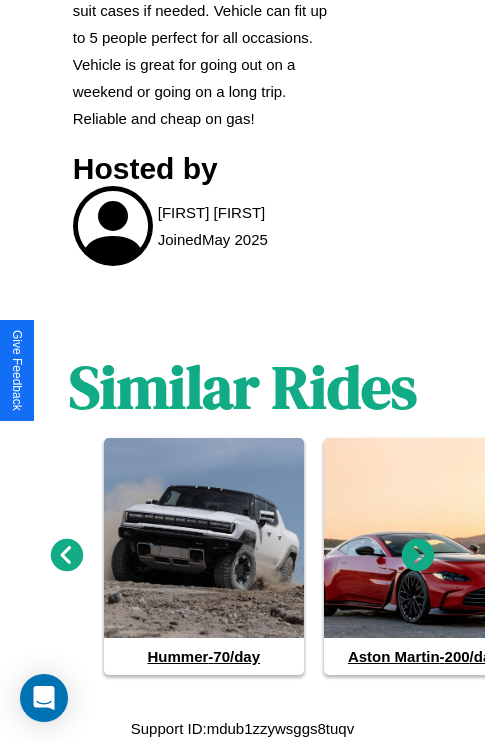 click 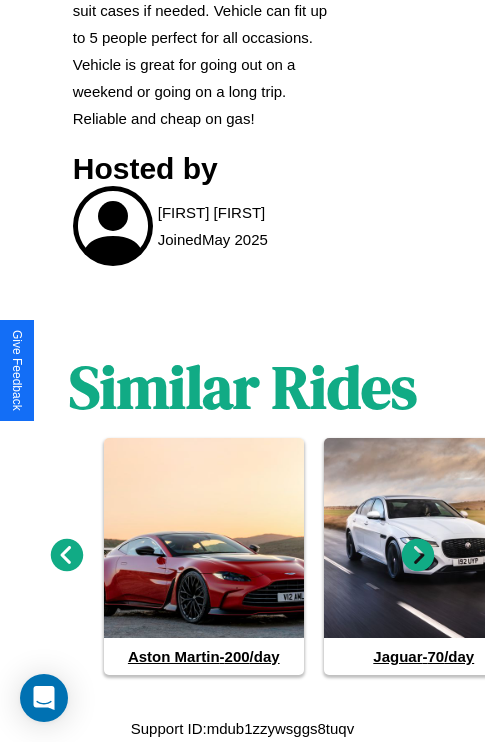click 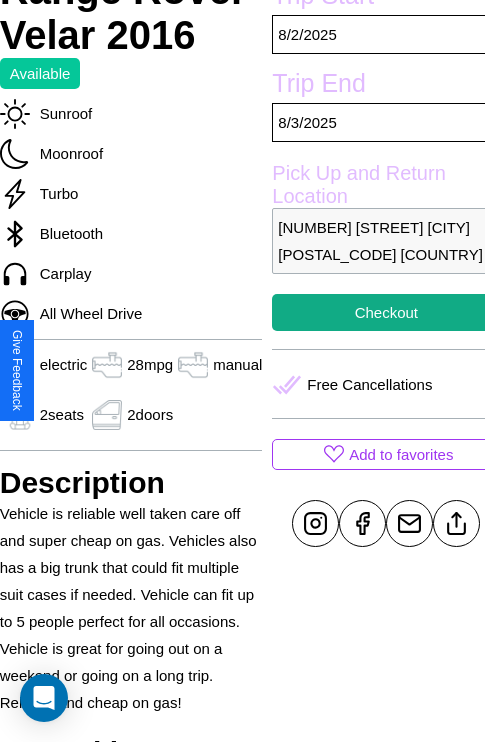 scroll, scrollTop: 458, scrollLeft: 80, axis: both 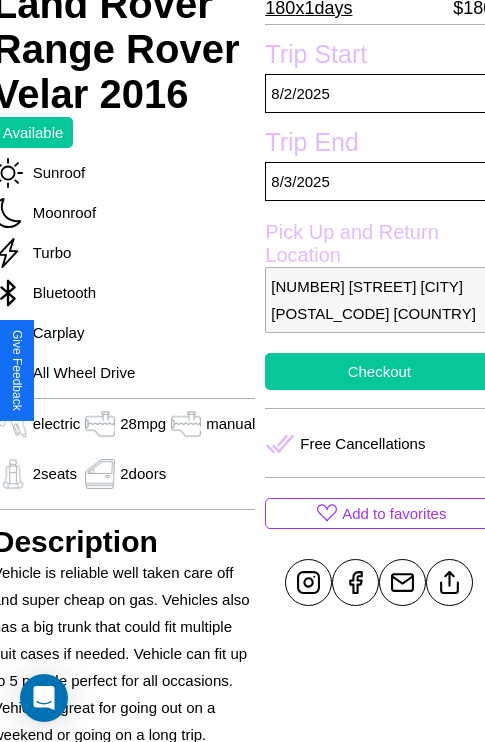 click on "Checkout" at bounding box center [379, 371] 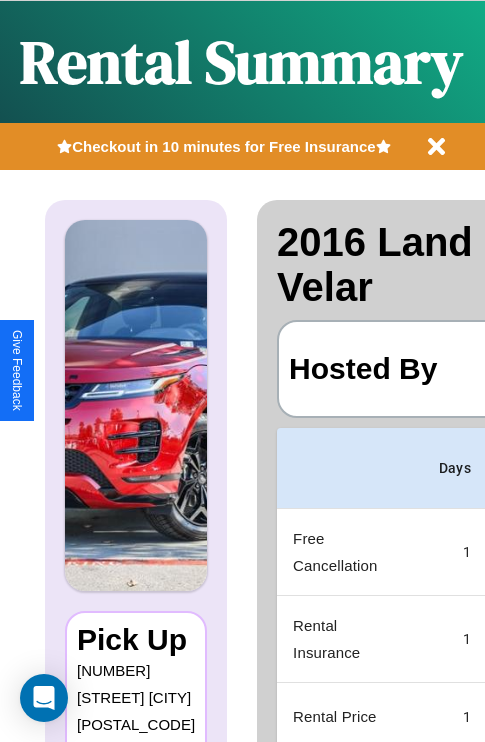 scroll, scrollTop: 0, scrollLeft: 378, axis: horizontal 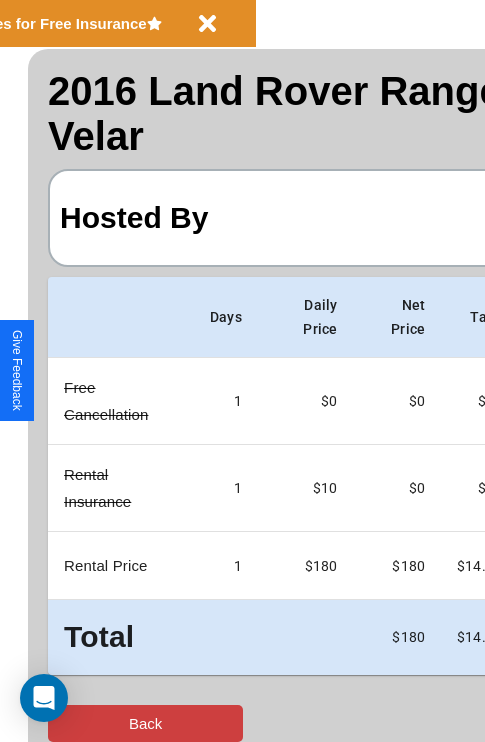 click on "Back" at bounding box center [145, 723] 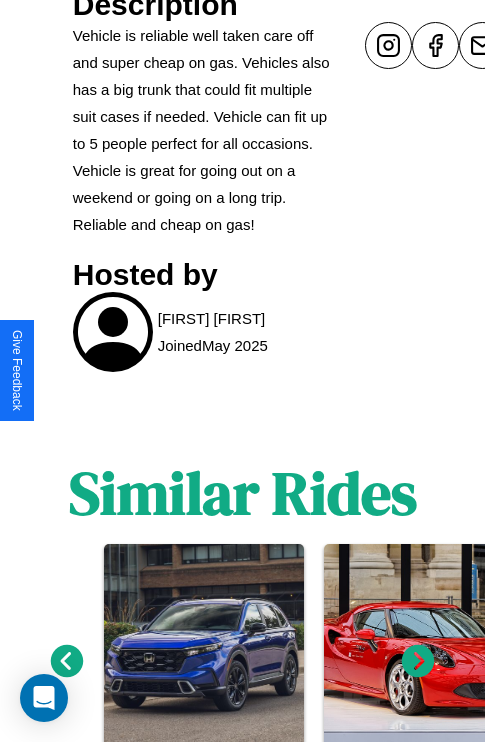 scroll, scrollTop: 1101, scrollLeft: 0, axis: vertical 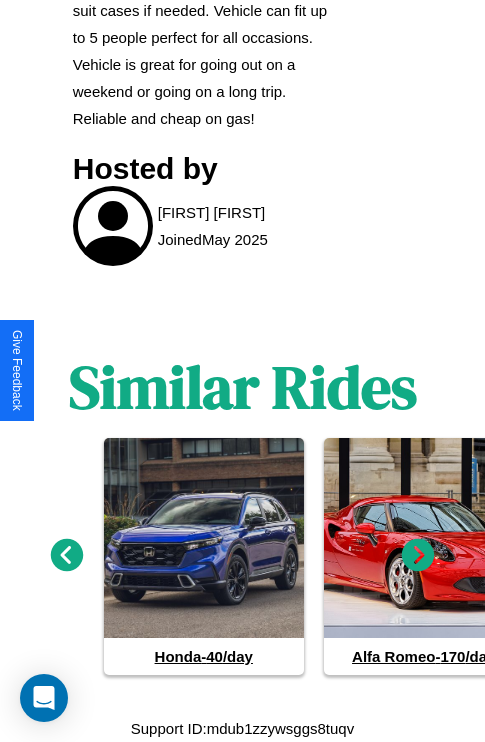 click 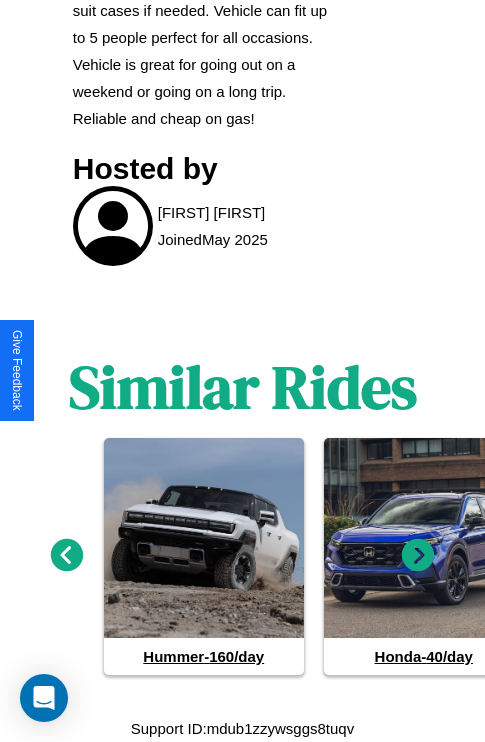 click 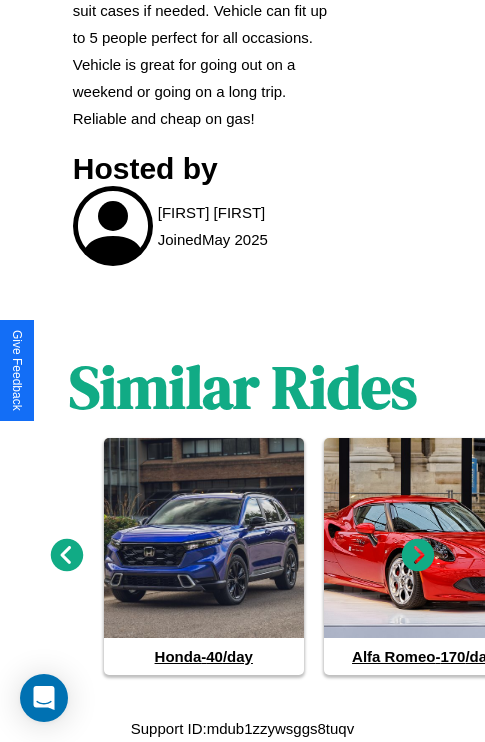 click 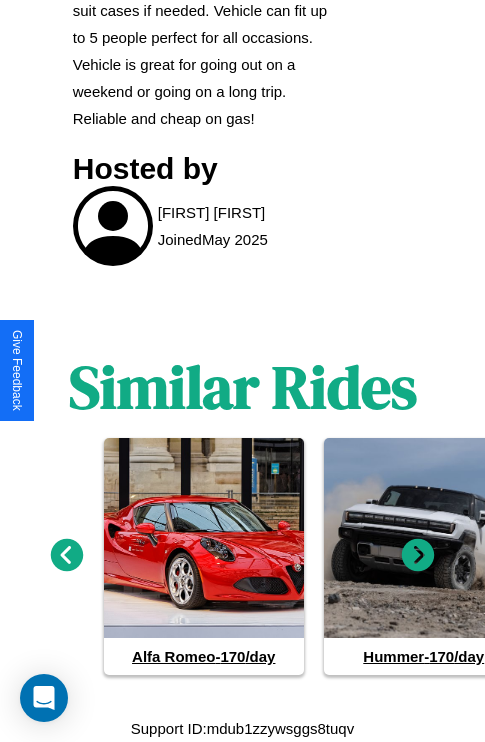 click 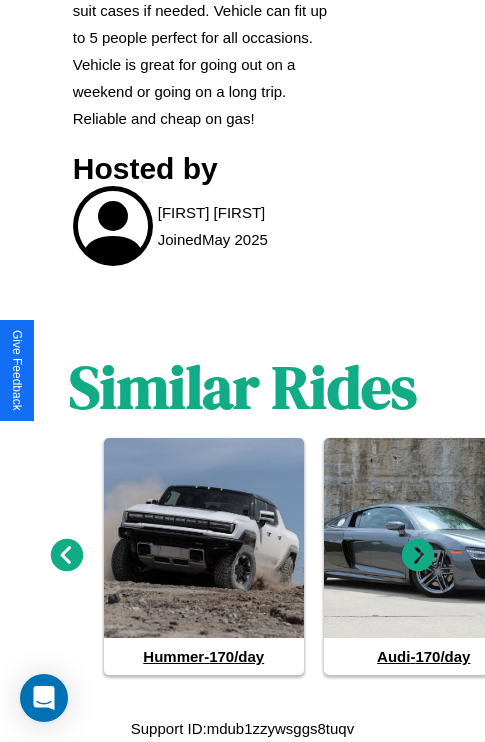 click 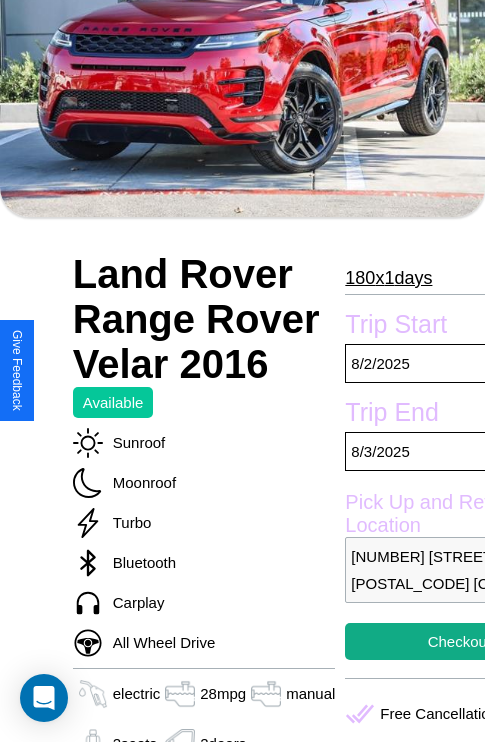 scroll, scrollTop: 136, scrollLeft: 0, axis: vertical 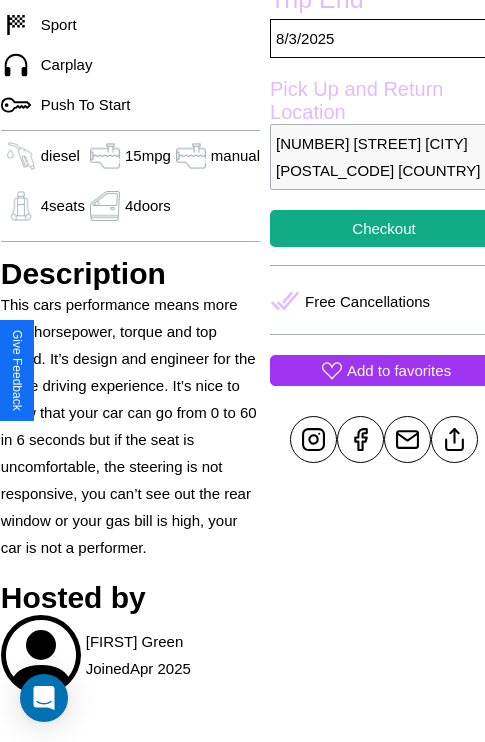 click on "Add to favorites" at bounding box center [399, 370] 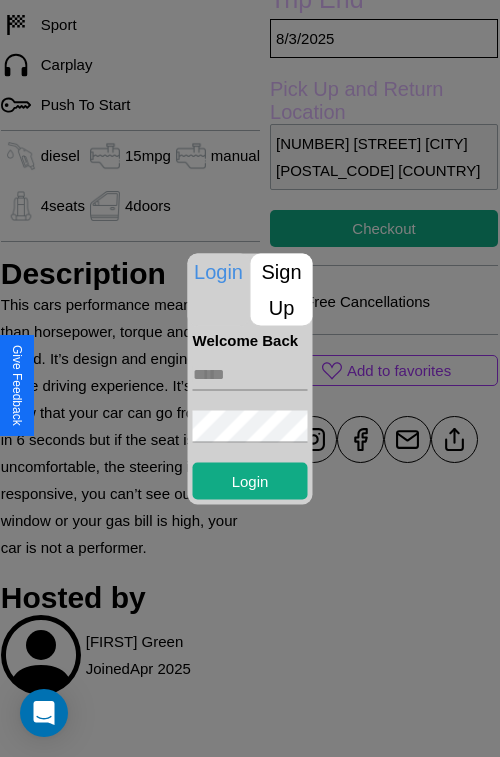 click on "Sign Up" at bounding box center [282, 289] 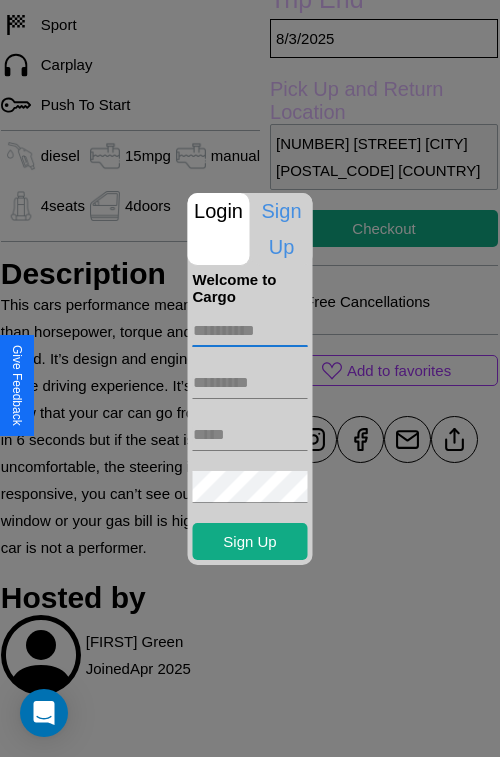 click at bounding box center (250, 331) 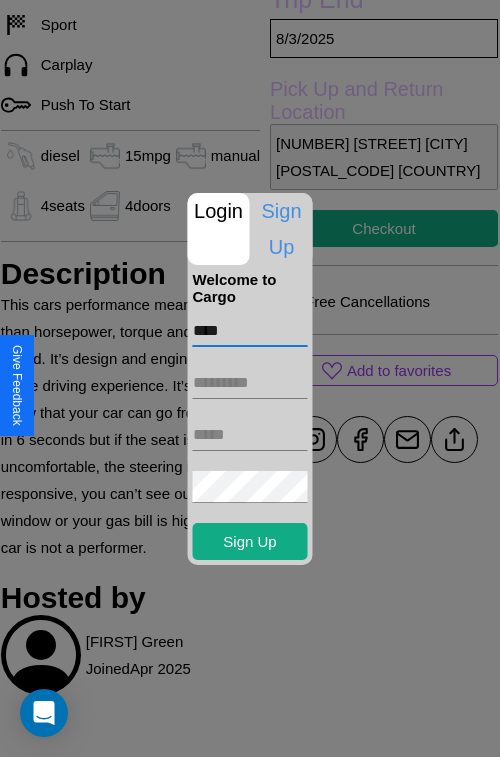 type on "****" 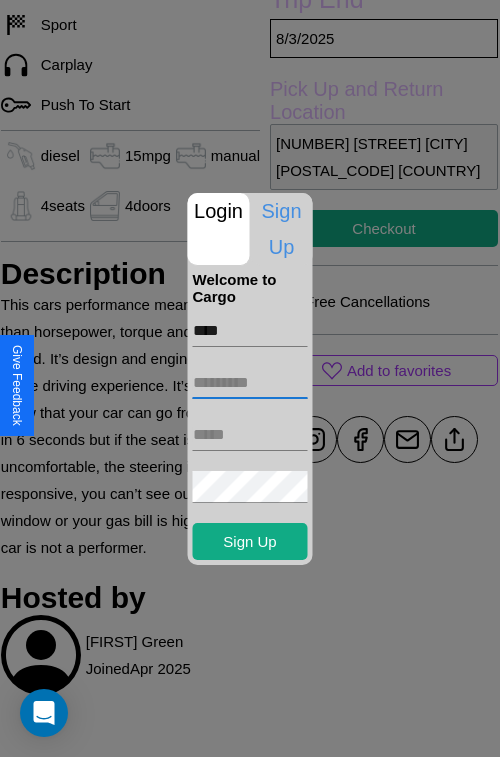 click at bounding box center [250, 383] 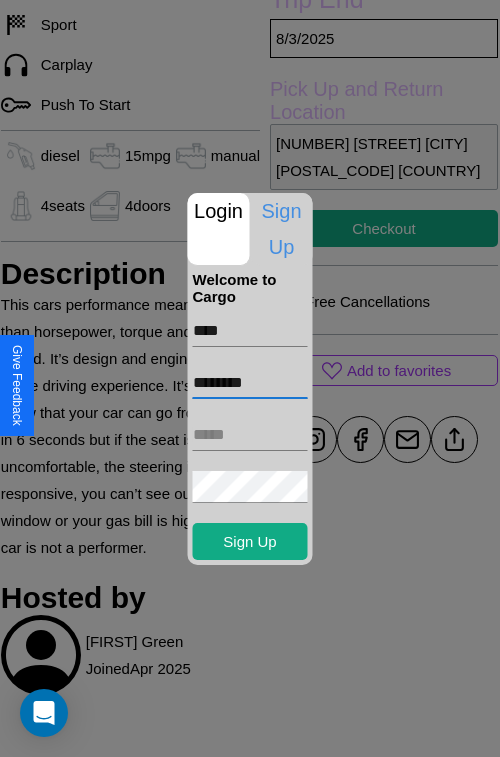 type on "********" 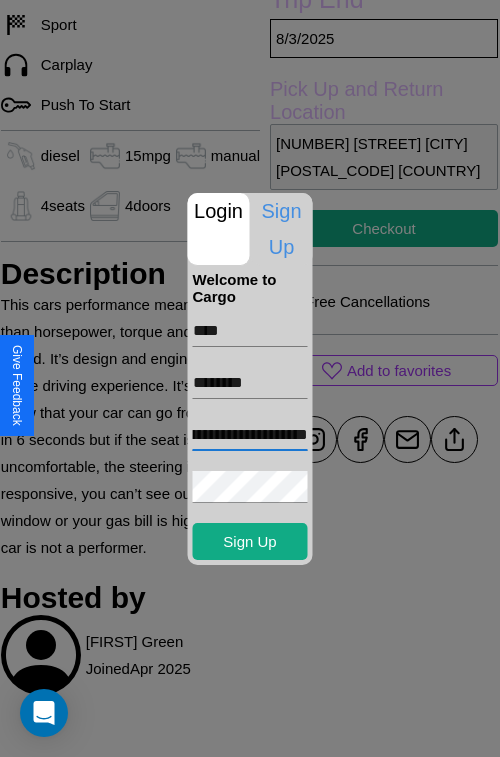 scroll, scrollTop: 0, scrollLeft: 81, axis: horizontal 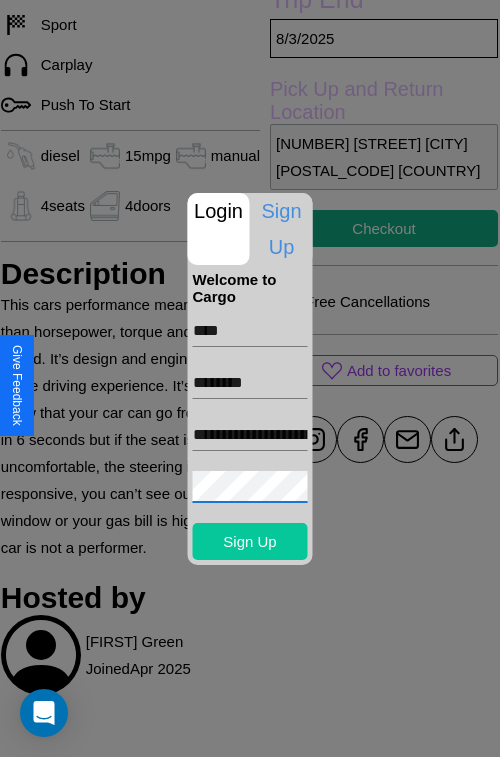 click on "Sign Up" at bounding box center (250, 541) 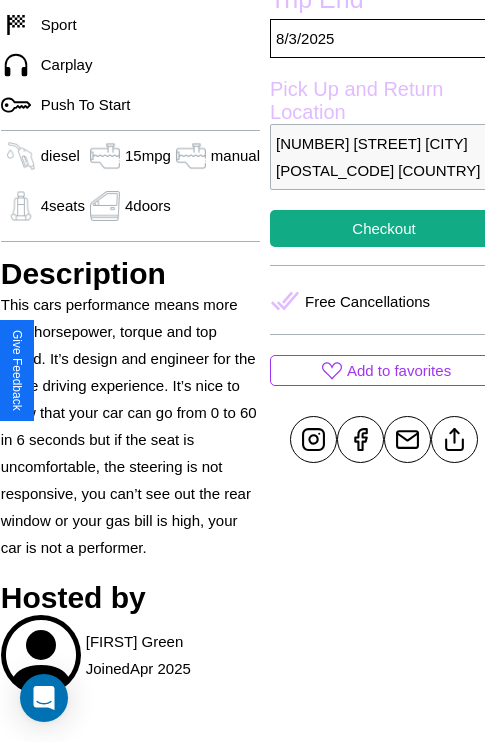 scroll, scrollTop: 640, scrollLeft: 72, axis: both 